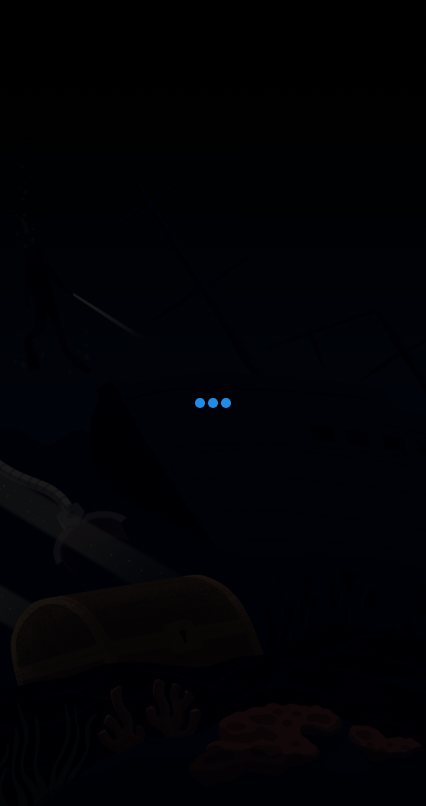 scroll, scrollTop: 0, scrollLeft: 0, axis: both 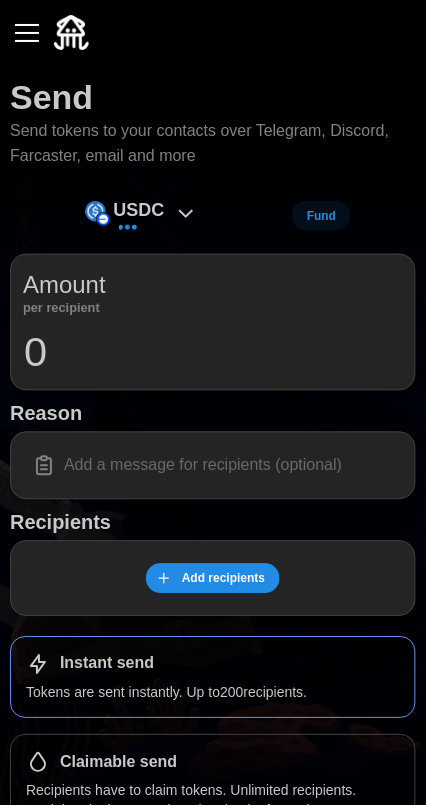 click on "Add recipients" at bounding box center [223, 579] 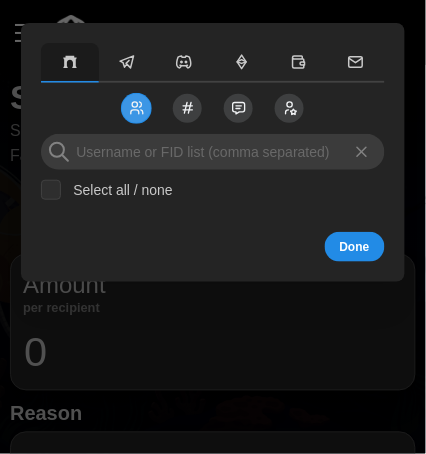 click 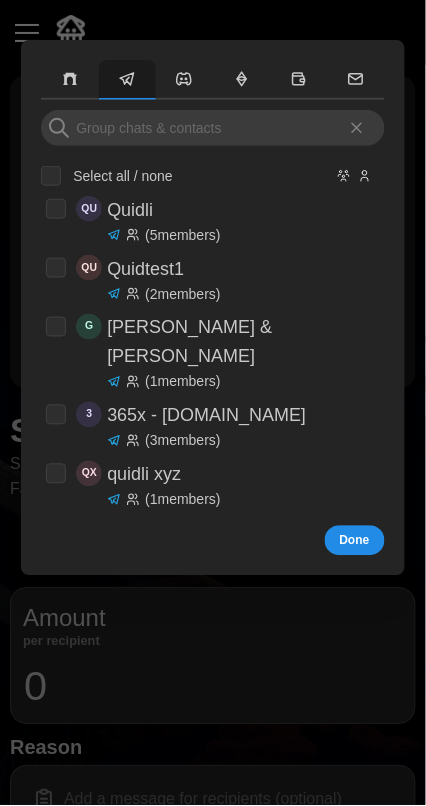 click 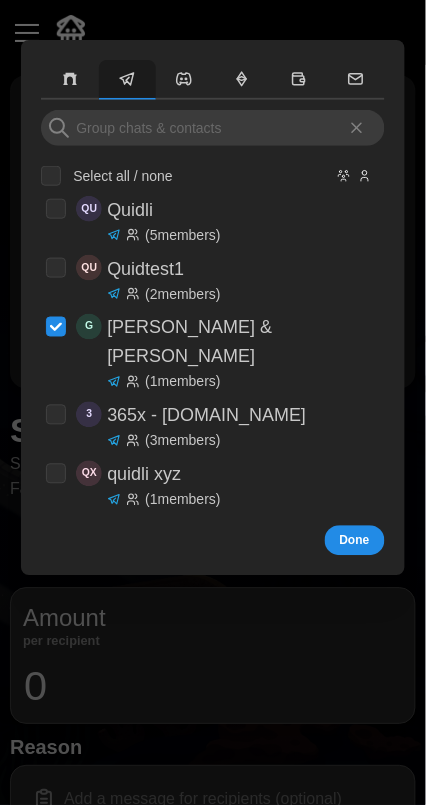 checkbox on "true" 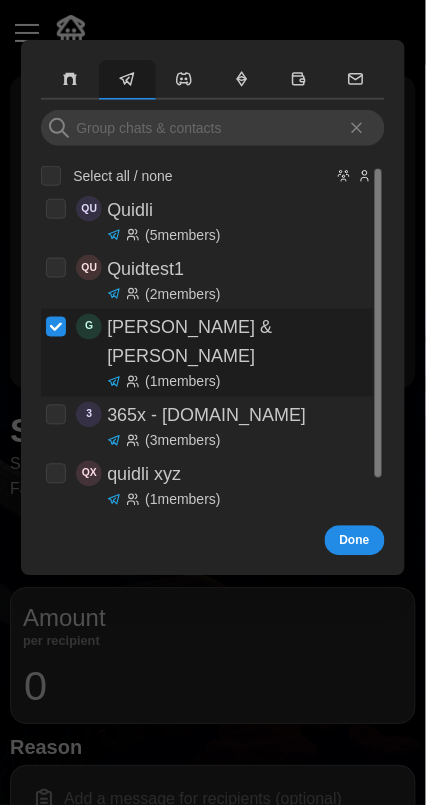 click on "Done" at bounding box center (355, 541) 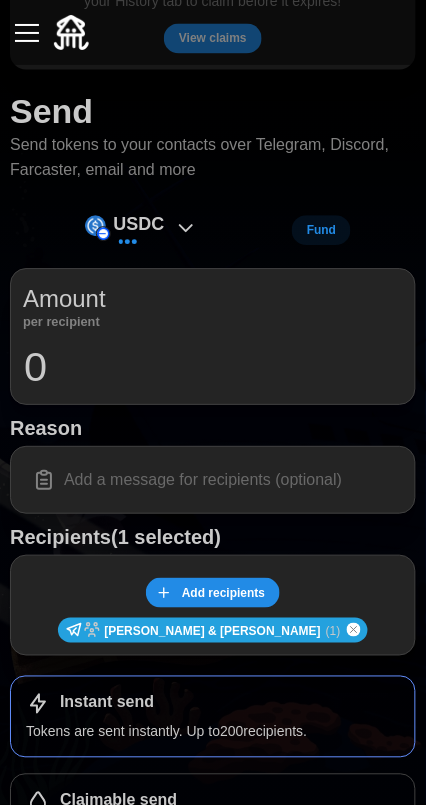 scroll, scrollTop: 316, scrollLeft: 0, axis: vertical 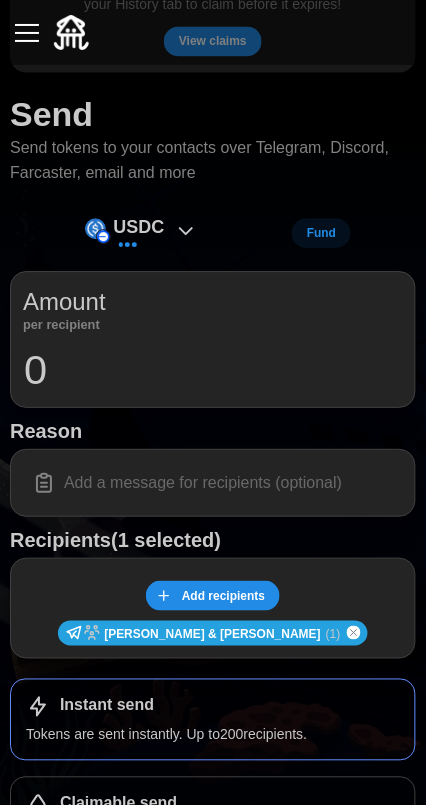 click on "0" at bounding box center (213, 371) 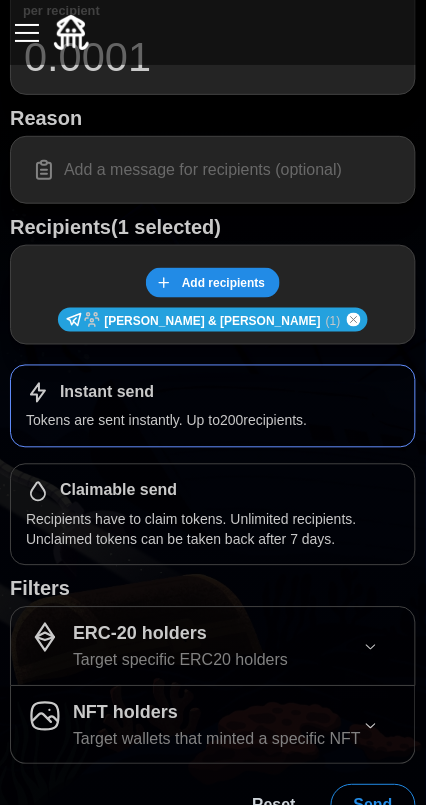scroll, scrollTop: 632, scrollLeft: 0, axis: vertical 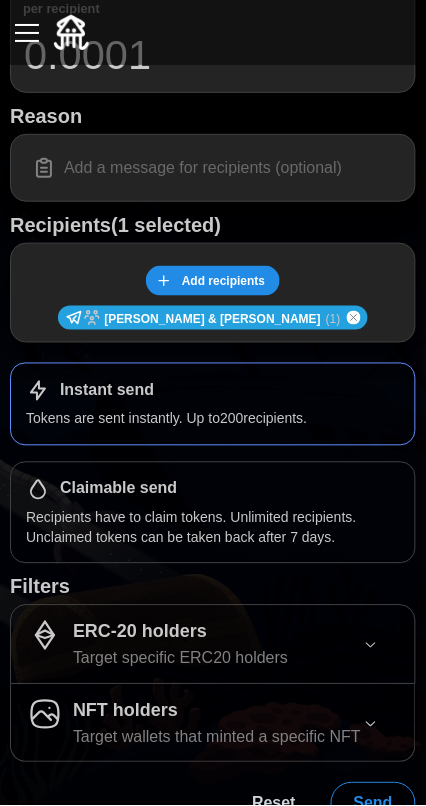 type on "0.0001" 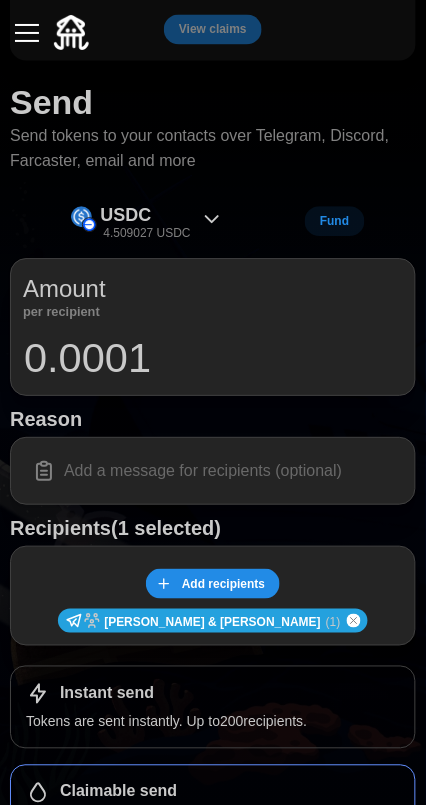 scroll, scrollTop: 316, scrollLeft: 0, axis: vertical 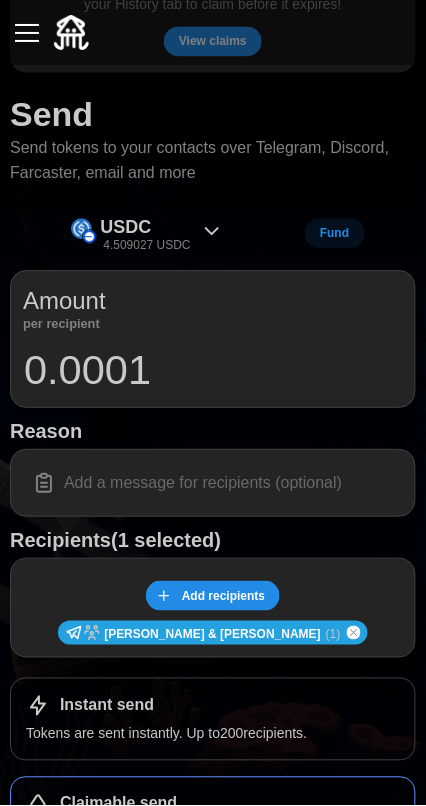 click on "4.509027   USDC" at bounding box center (146, 246) 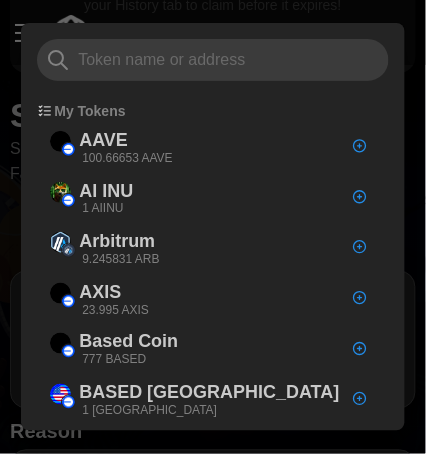click on "23.995   AXIS" at bounding box center (115, 310) 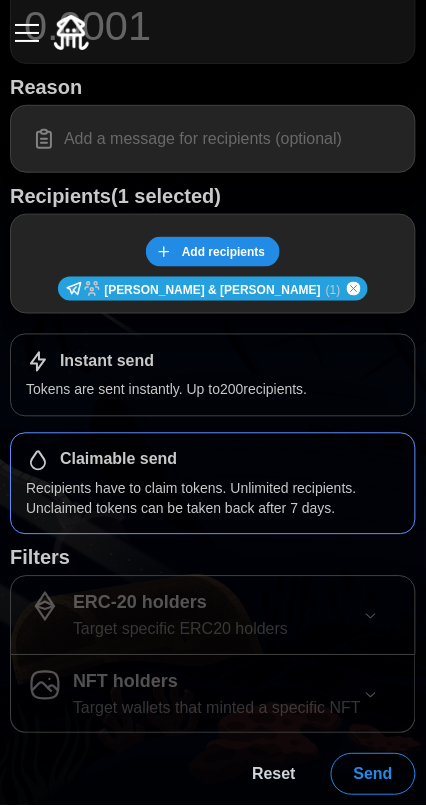 scroll, scrollTop: 684, scrollLeft: 0, axis: vertical 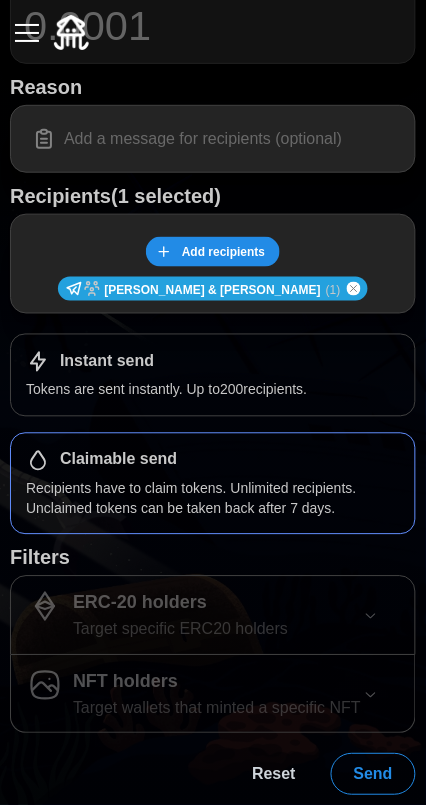 click on "Send" at bounding box center [373, 775] 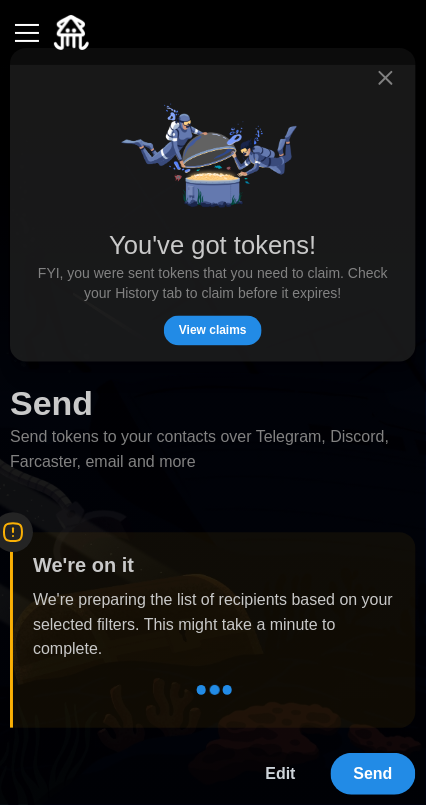 scroll, scrollTop: 20, scrollLeft: 0, axis: vertical 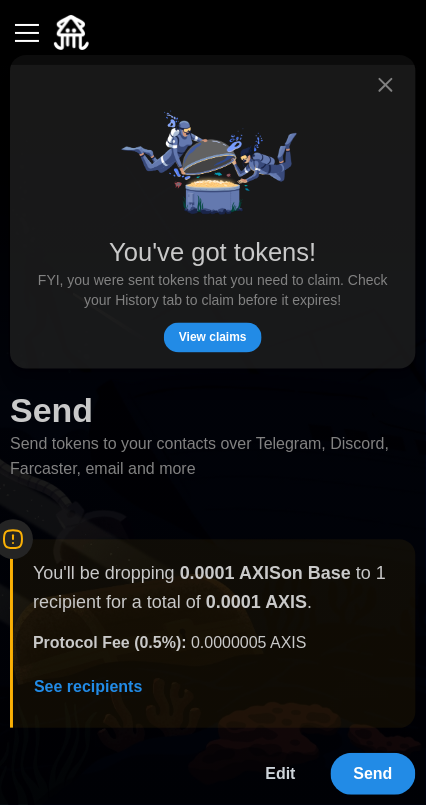 click at bounding box center [27, 33] 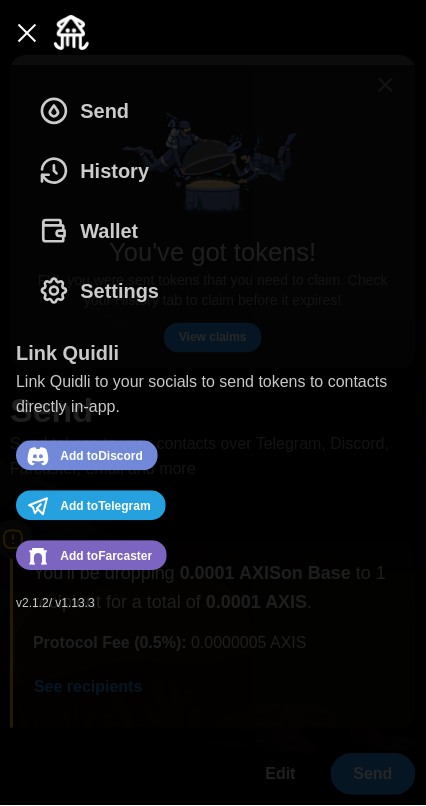 click on "Wallet" at bounding box center [109, 231] 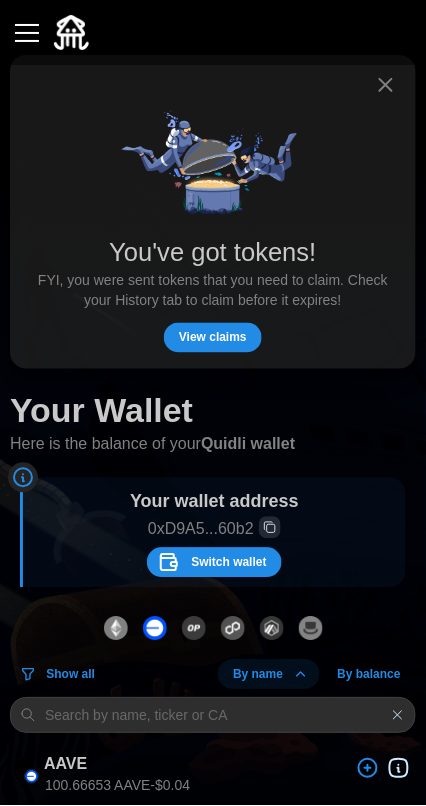 click at bounding box center [27, 33] 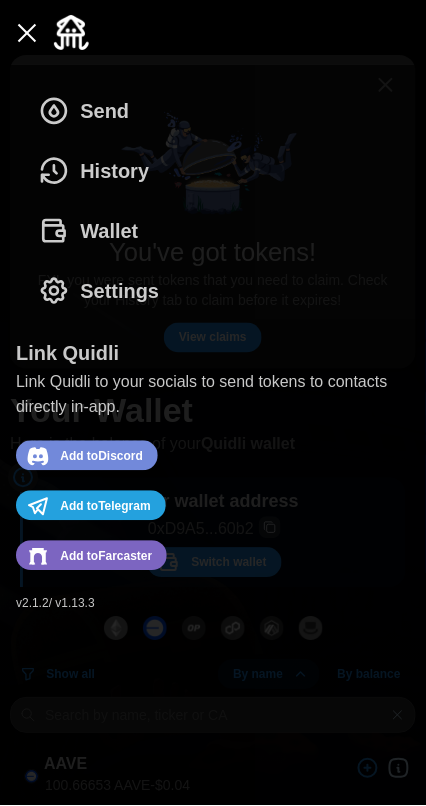 click on "Settings" at bounding box center [119, 291] 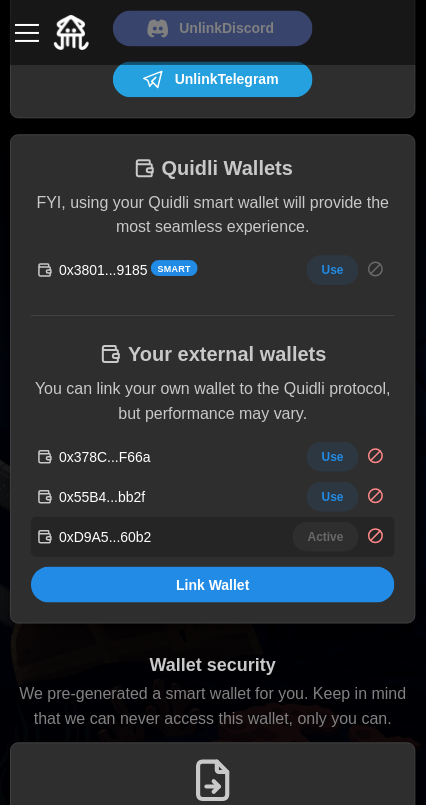 scroll, scrollTop: 324, scrollLeft: 0, axis: vertical 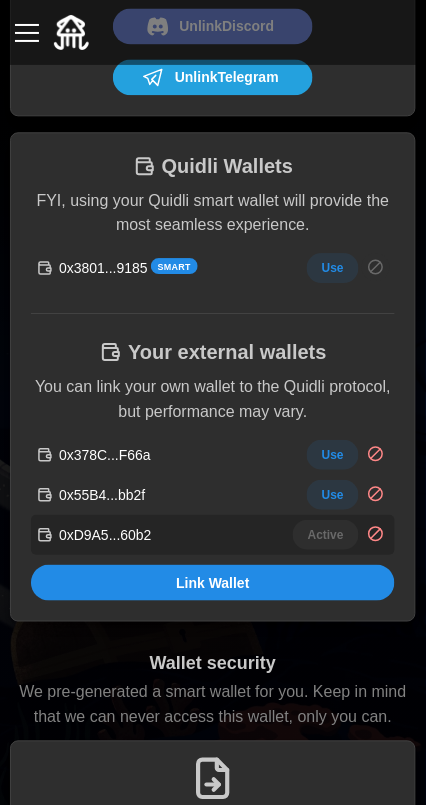 click on "Use" at bounding box center (333, 455) 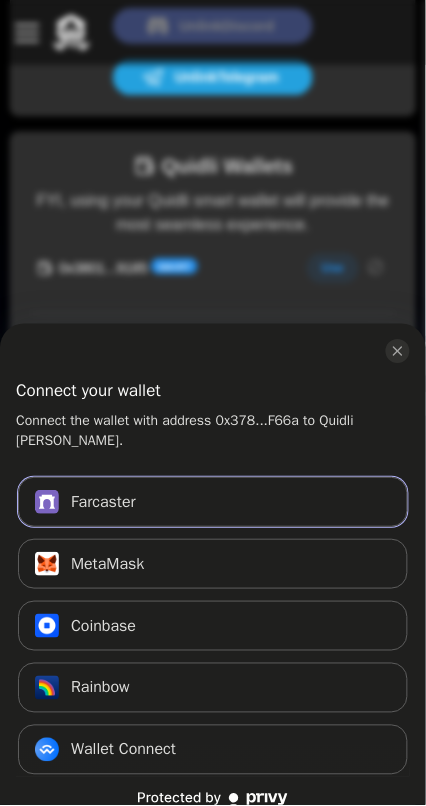 click on "Farcaster" at bounding box center [103, 503] 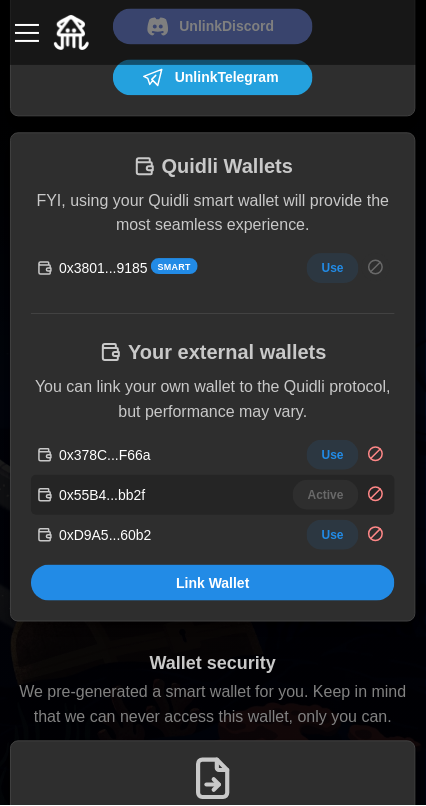 click on "Use" at bounding box center (333, 455) 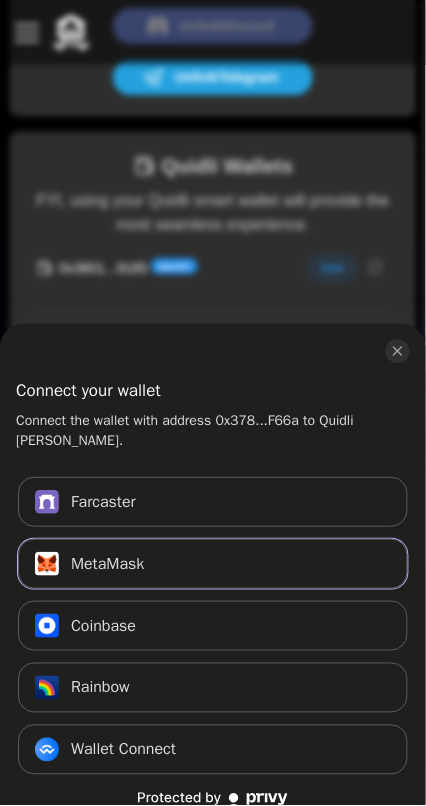 click on "MetaMask" at bounding box center (108, 565) 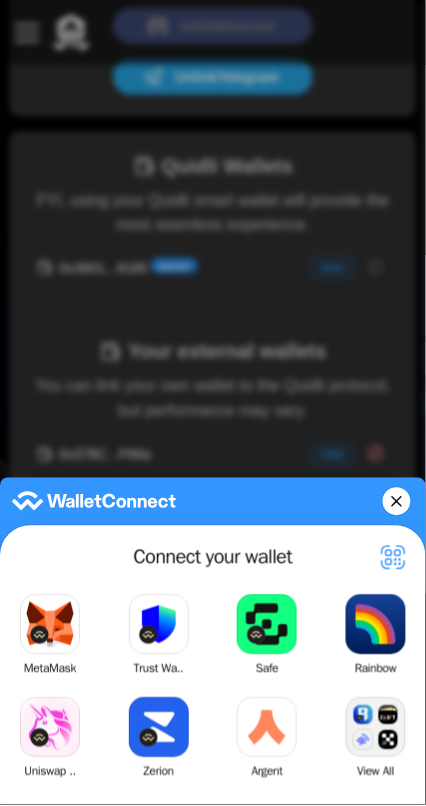 click on "MetaMask" 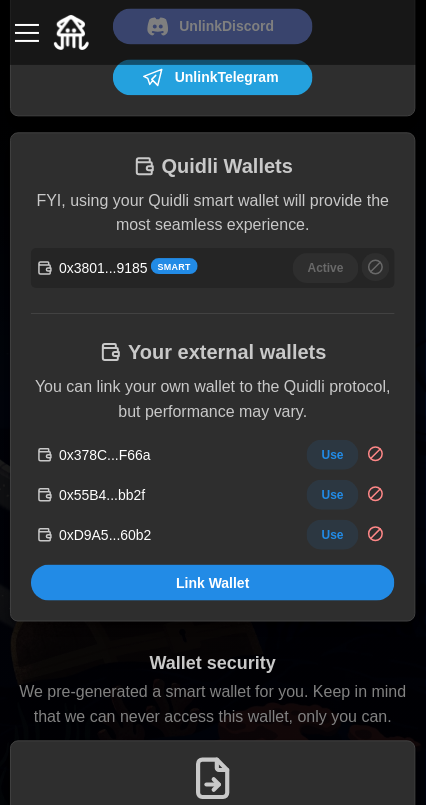 click on "Link Wallet" at bounding box center [213, 583] 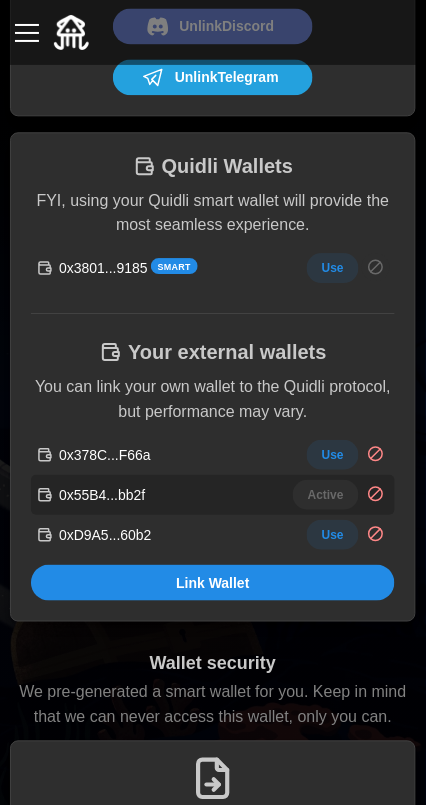 click on "Use" at bounding box center [333, 455] 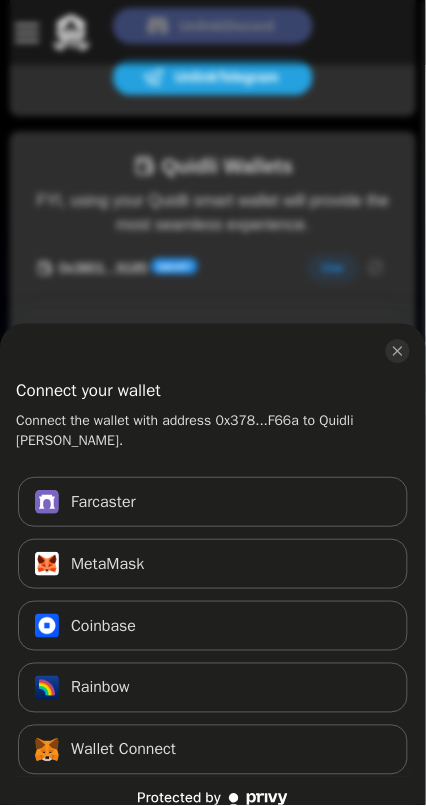 click on "Farcaster" at bounding box center [103, 503] 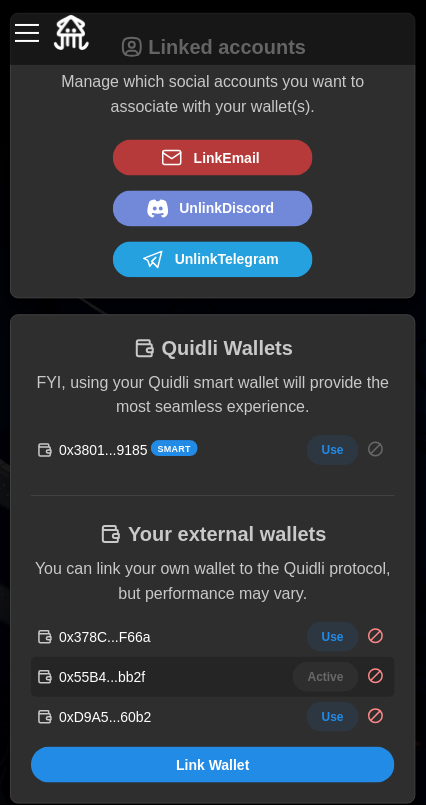 scroll, scrollTop: 0, scrollLeft: 0, axis: both 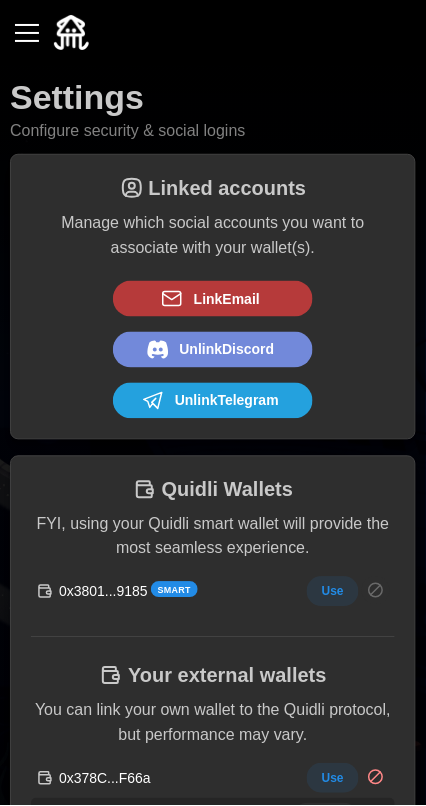 click at bounding box center (27, 33) 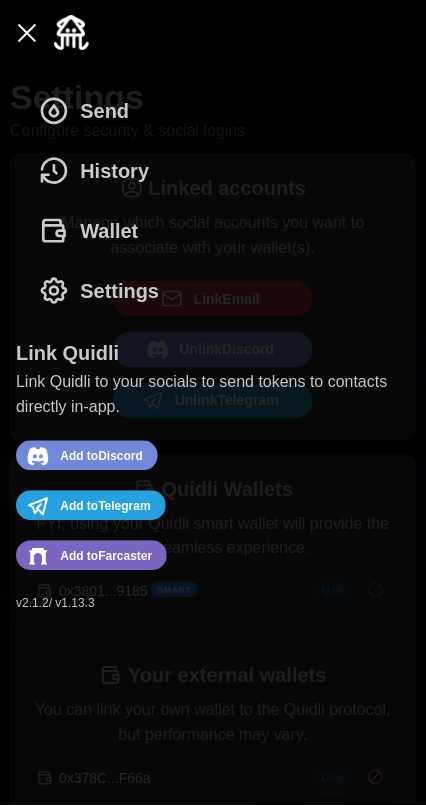 click on "Send" at bounding box center [104, 111] 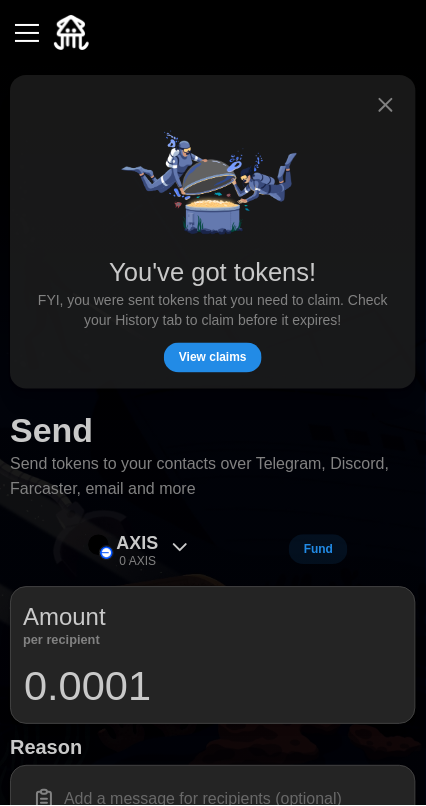 click 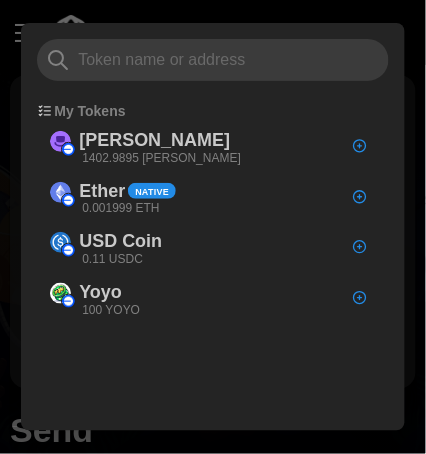 click on "USD Coin 0.11   USDC" at bounding box center (206, 247) 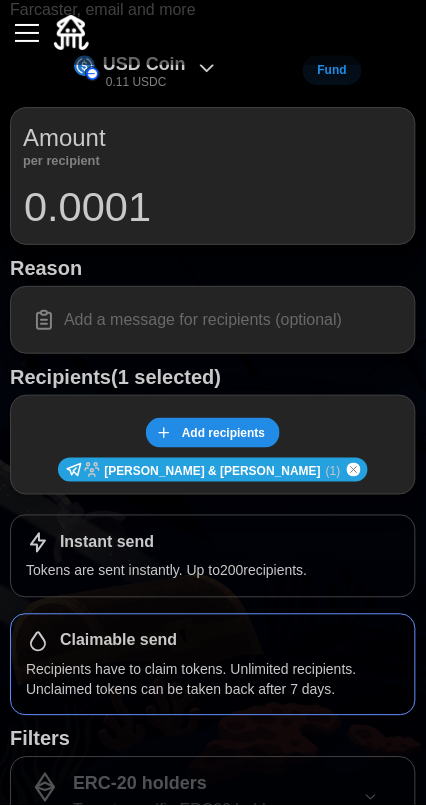 scroll, scrollTop: 684, scrollLeft: 0, axis: vertical 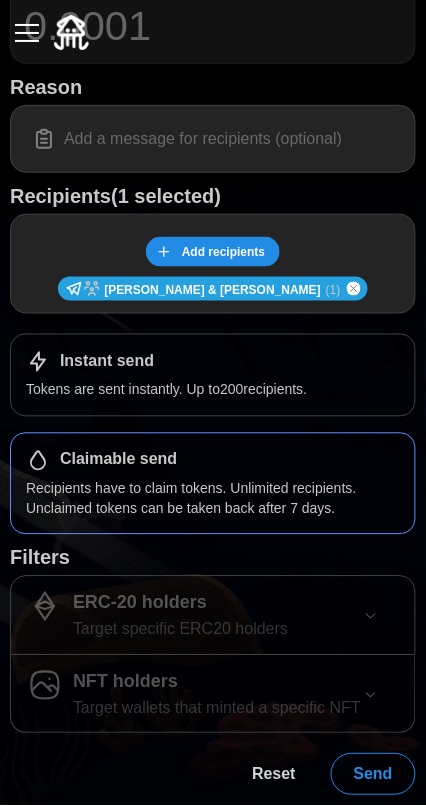 click on "Send" at bounding box center [373, 775] 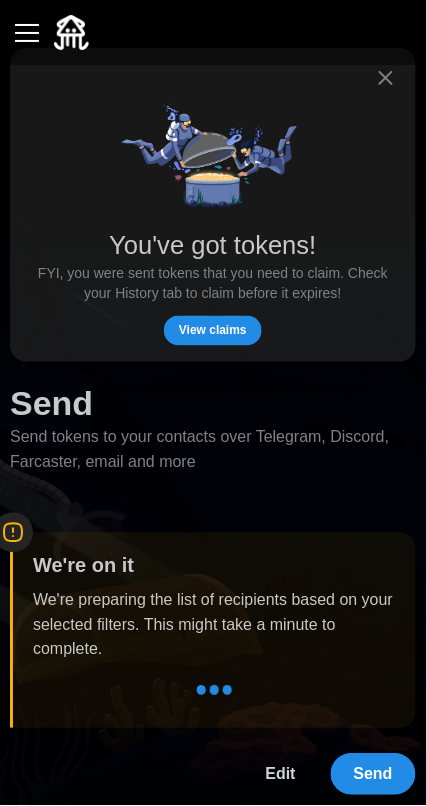 scroll, scrollTop: 20, scrollLeft: 0, axis: vertical 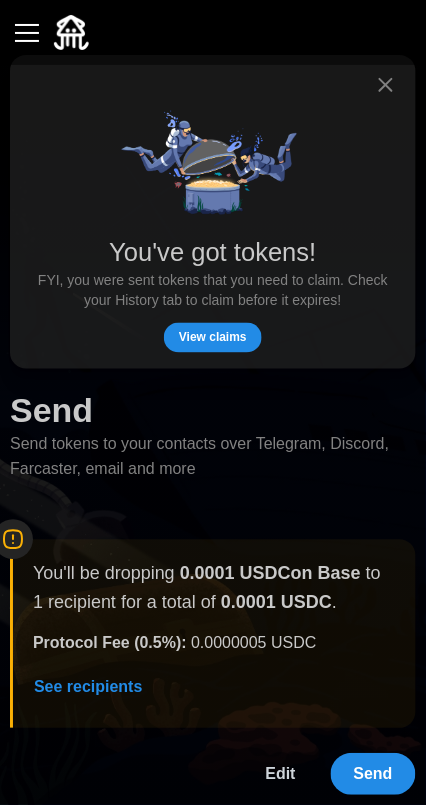 click on "Send" at bounding box center (373, 775) 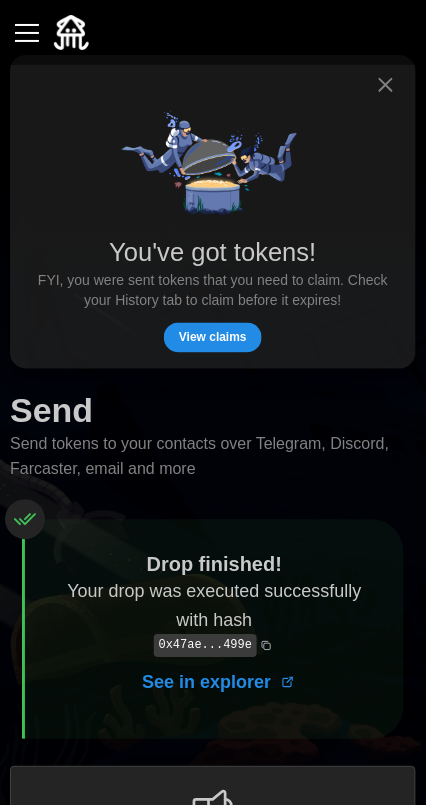 click at bounding box center (27, 33) 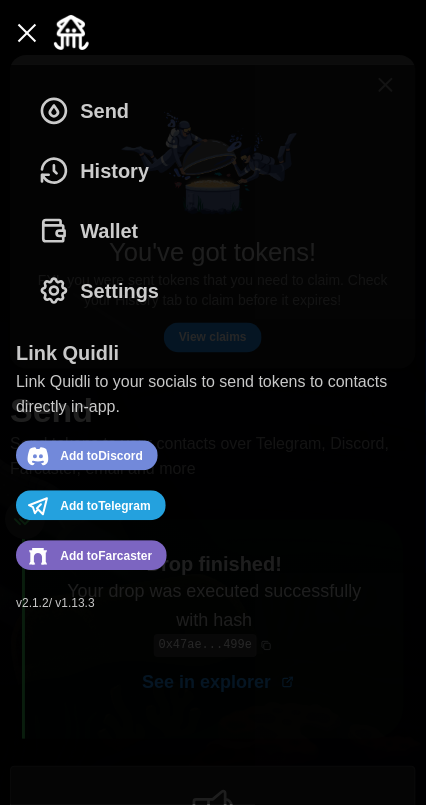 click on "Wallet" at bounding box center (109, 231) 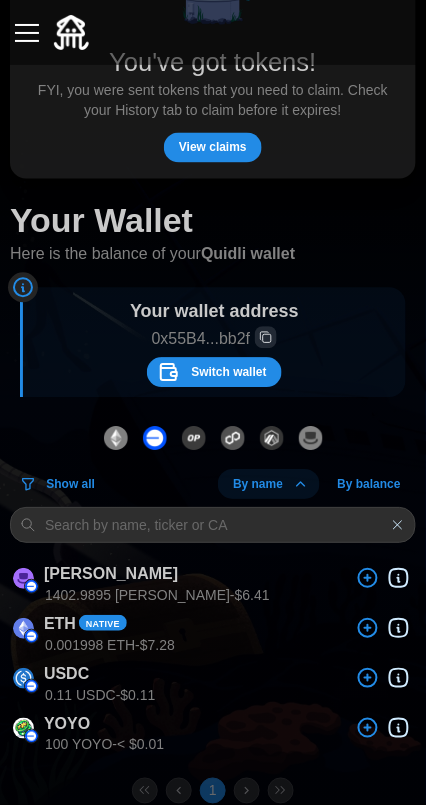 scroll, scrollTop: 295, scrollLeft: 0, axis: vertical 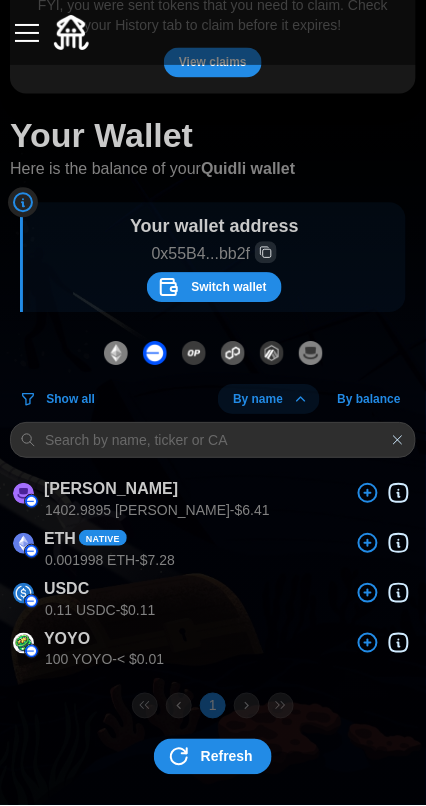 click 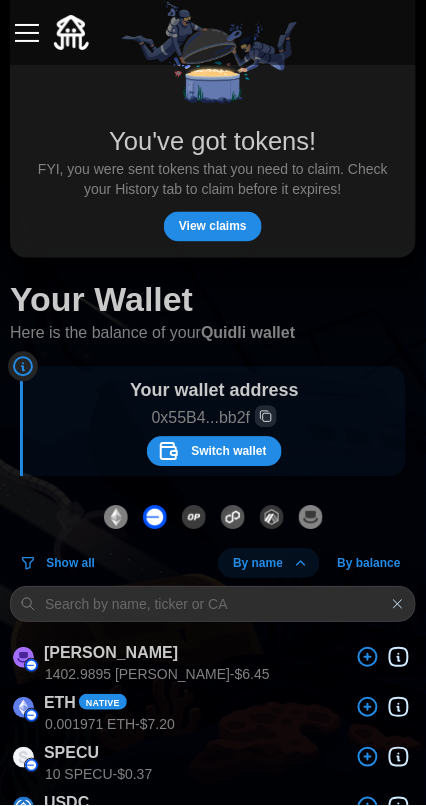 scroll, scrollTop: 295, scrollLeft: 0, axis: vertical 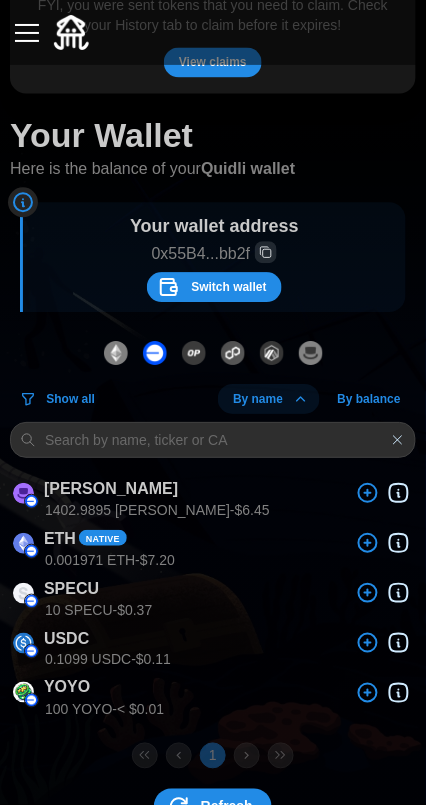 click on "Show all" at bounding box center [57, 400] 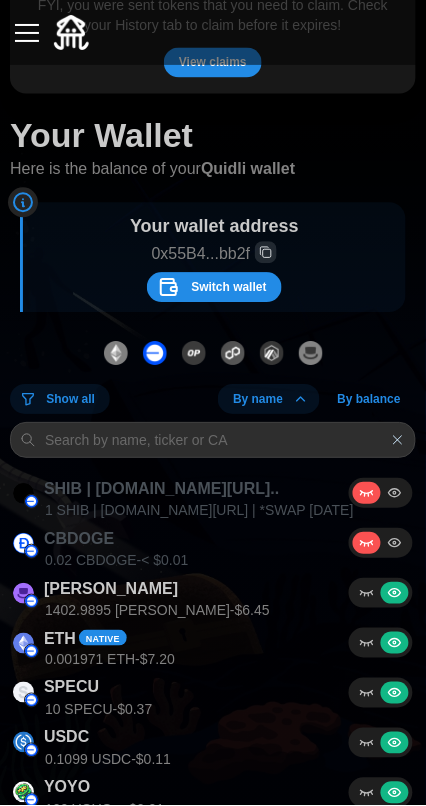 click on "Show all" at bounding box center (70, 400) 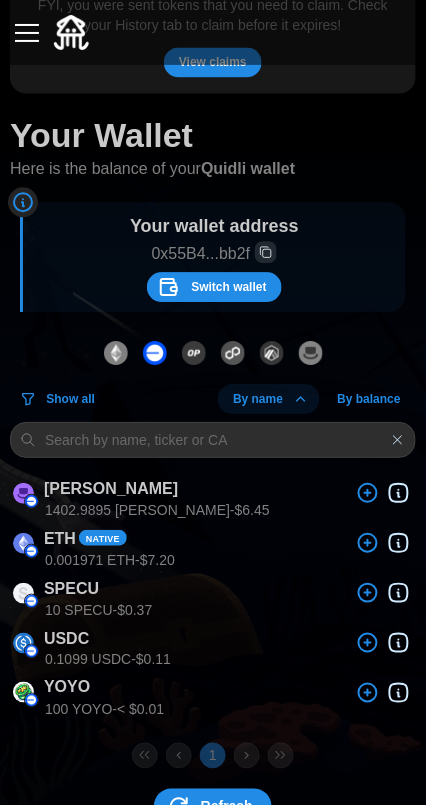 click on "SPECU" at bounding box center [71, 589] 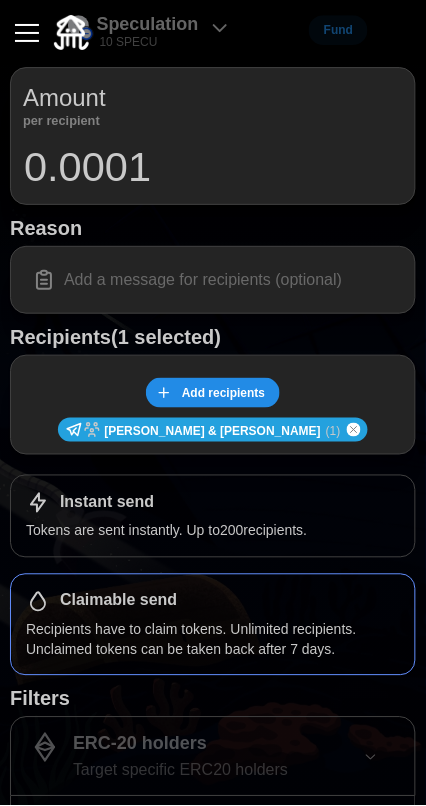scroll, scrollTop: 684, scrollLeft: 0, axis: vertical 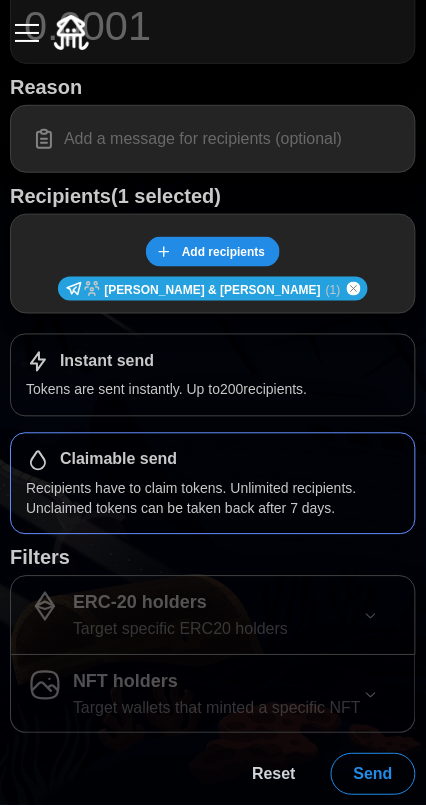 click on "Send" at bounding box center [373, 775] 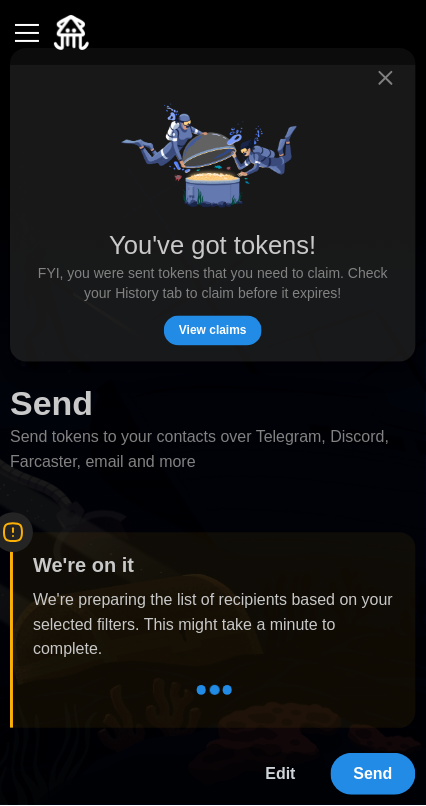 scroll, scrollTop: 20, scrollLeft: 0, axis: vertical 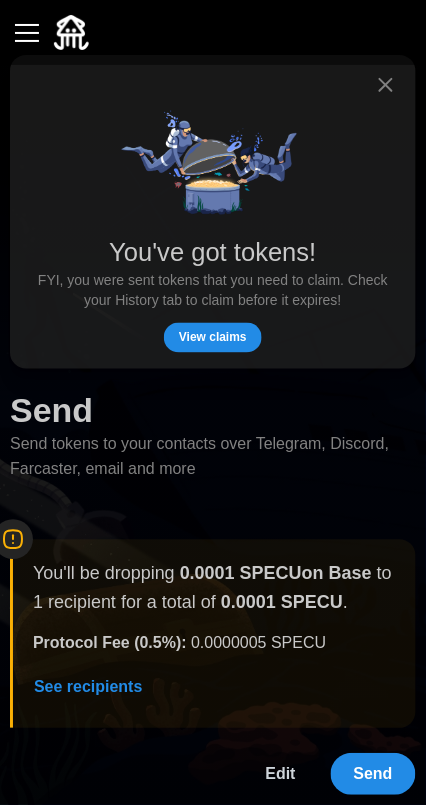 click on "Send" at bounding box center [373, 775] 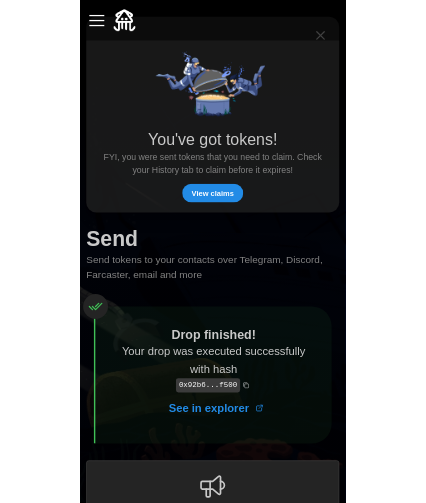 scroll, scrollTop: 189, scrollLeft: 0, axis: vertical 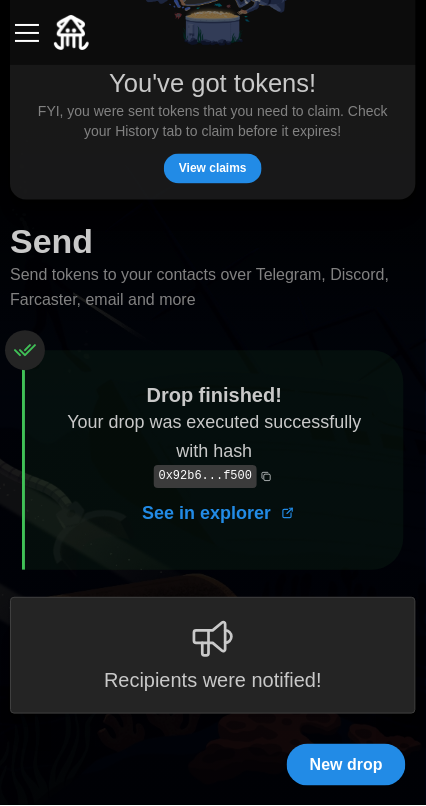 click on "New drop" at bounding box center (346, 766) 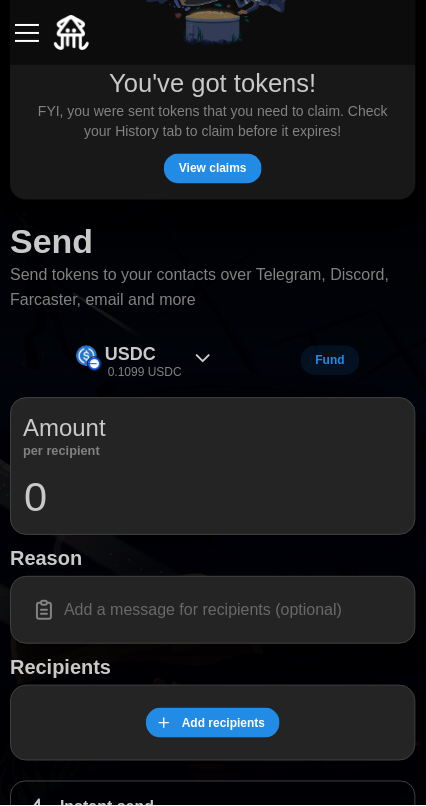 click 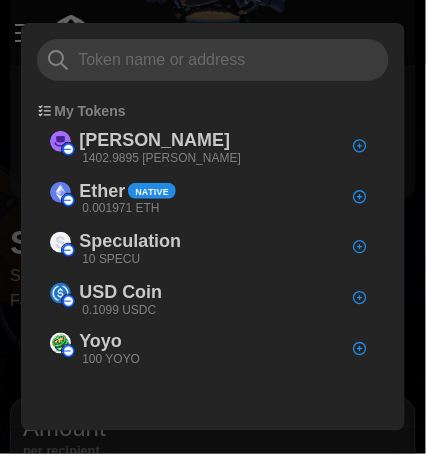click on "10   SPECU" at bounding box center (111, 259) 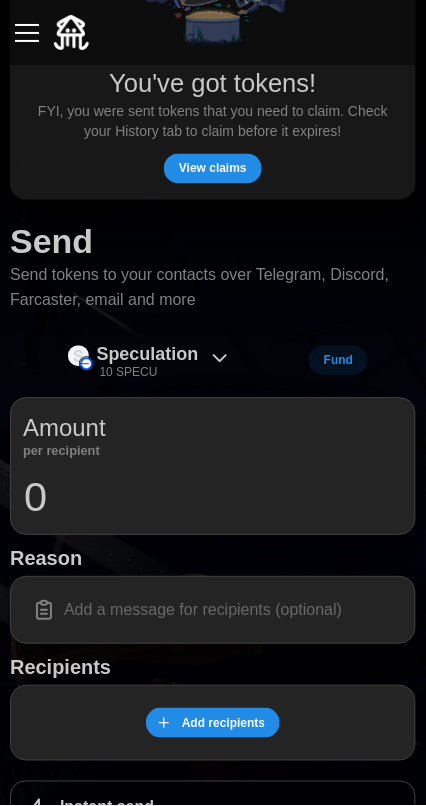 click on "0" at bounding box center (213, 498) 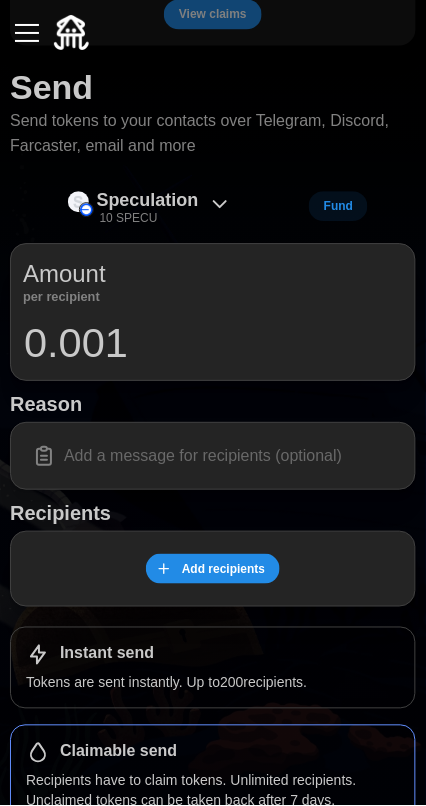 scroll, scrollTop: 343, scrollLeft: 0, axis: vertical 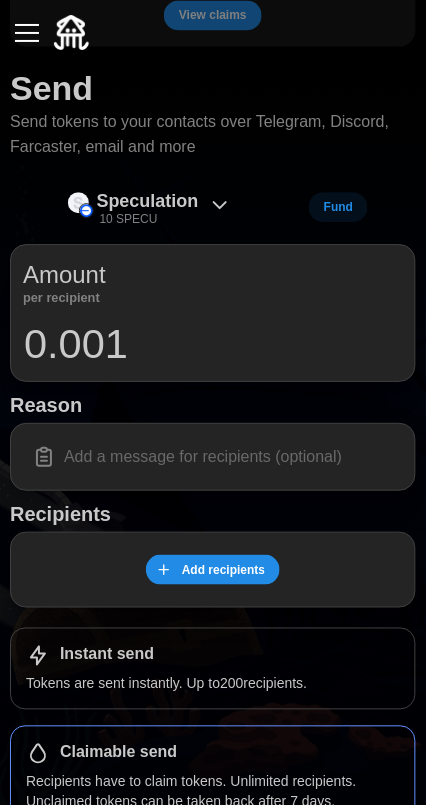 type on "0.001" 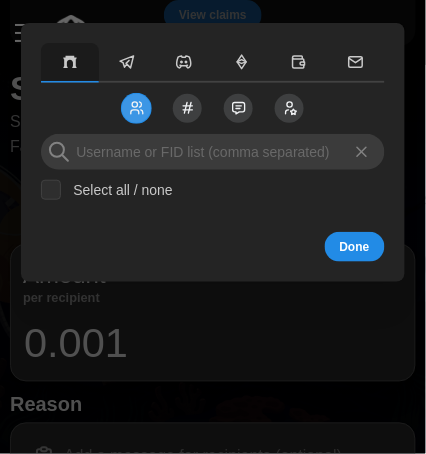 click 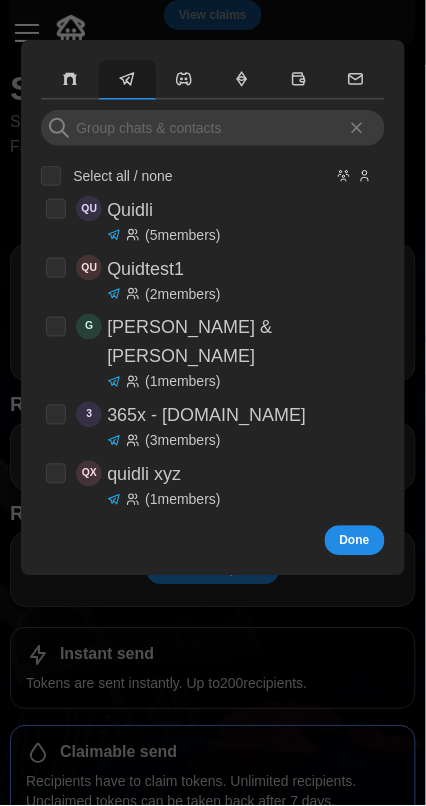 click at bounding box center (56, 327) 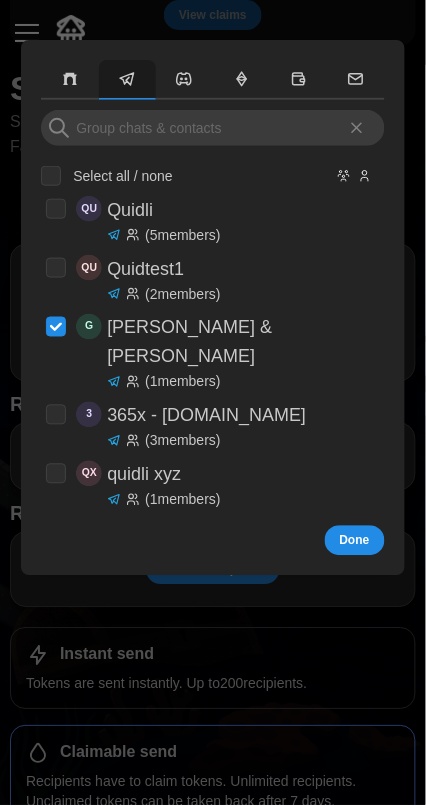 checkbox on "true" 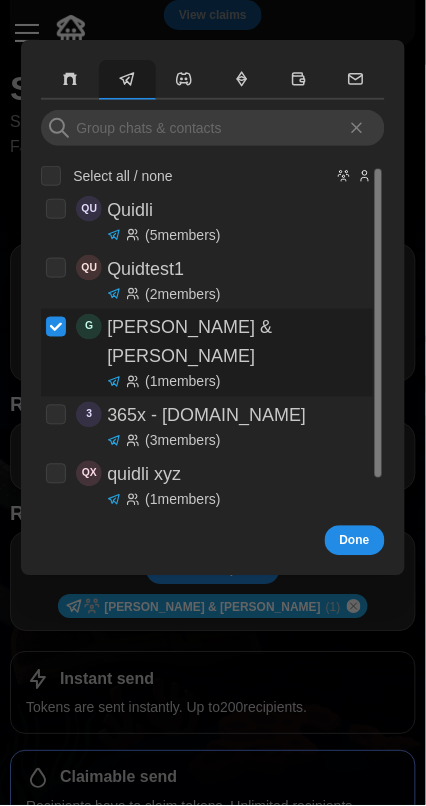 click on "Done" at bounding box center (355, 541) 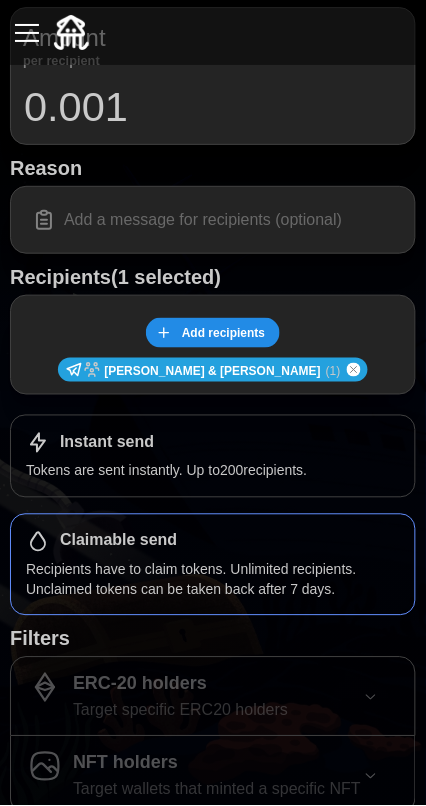 scroll, scrollTop: 684, scrollLeft: 0, axis: vertical 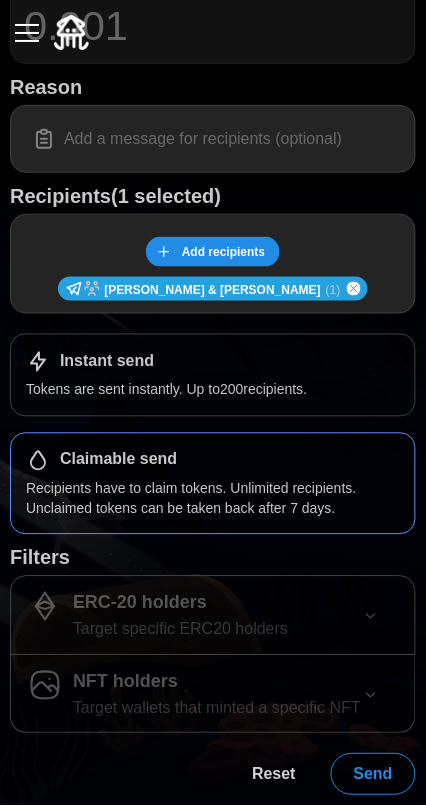 click on "Send" at bounding box center [373, 775] 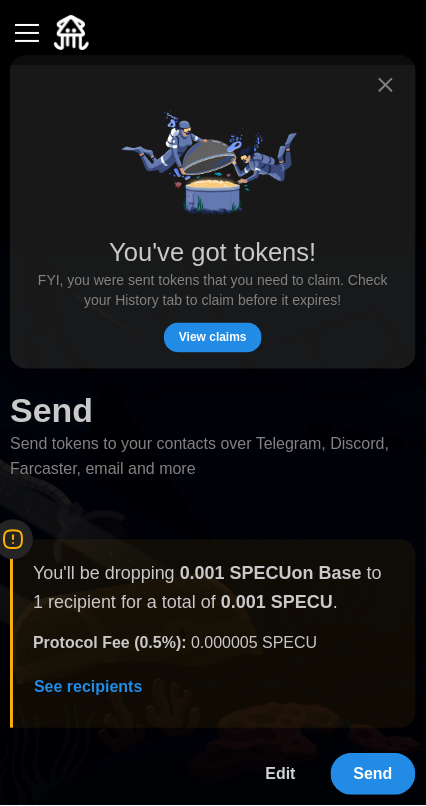 scroll, scrollTop: 20, scrollLeft: 0, axis: vertical 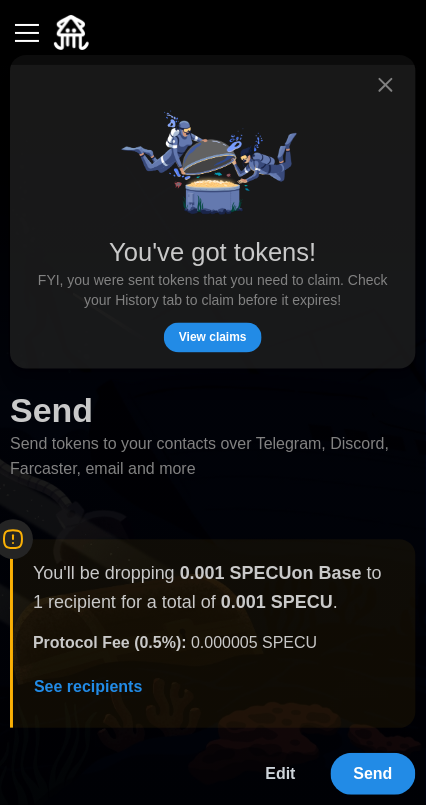 click on "Send" at bounding box center (373, 775) 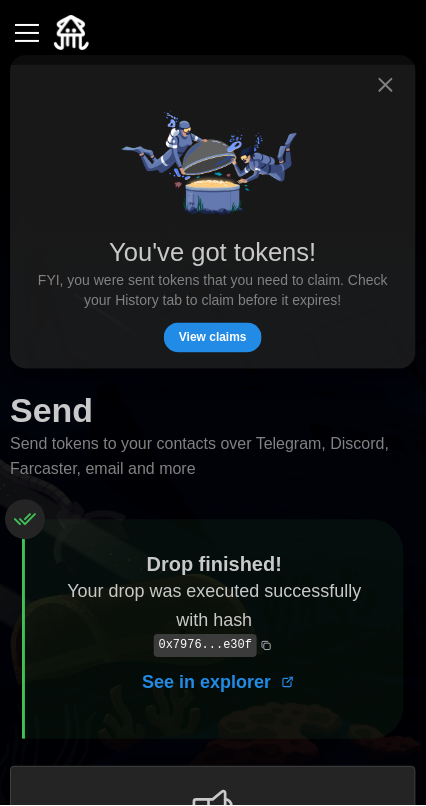 click at bounding box center (71, 32) 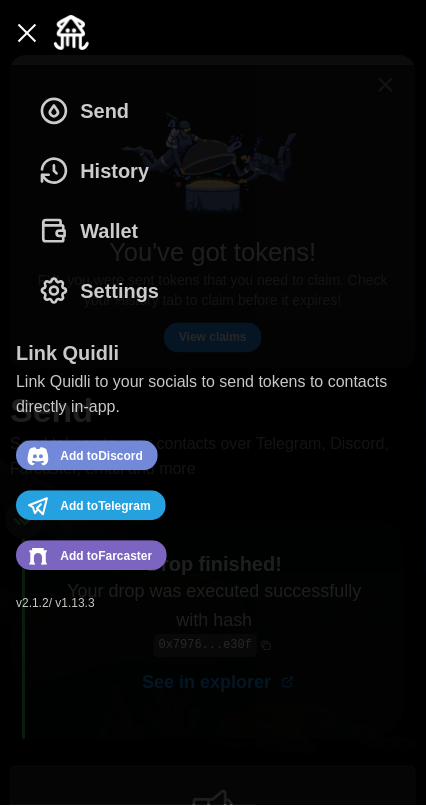 click on "Settings" at bounding box center (119, 291) 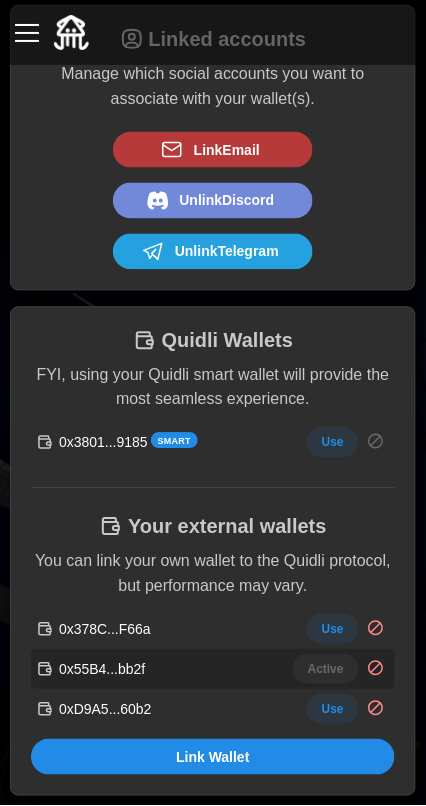 scroll, scrollTop: 149, scrollLeft: 0, axis: vertical 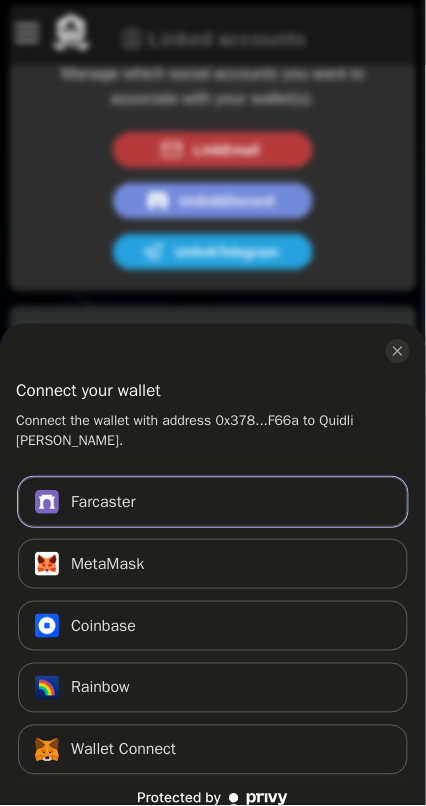 click on "Farcaster" at bounding box center [103, 503] 